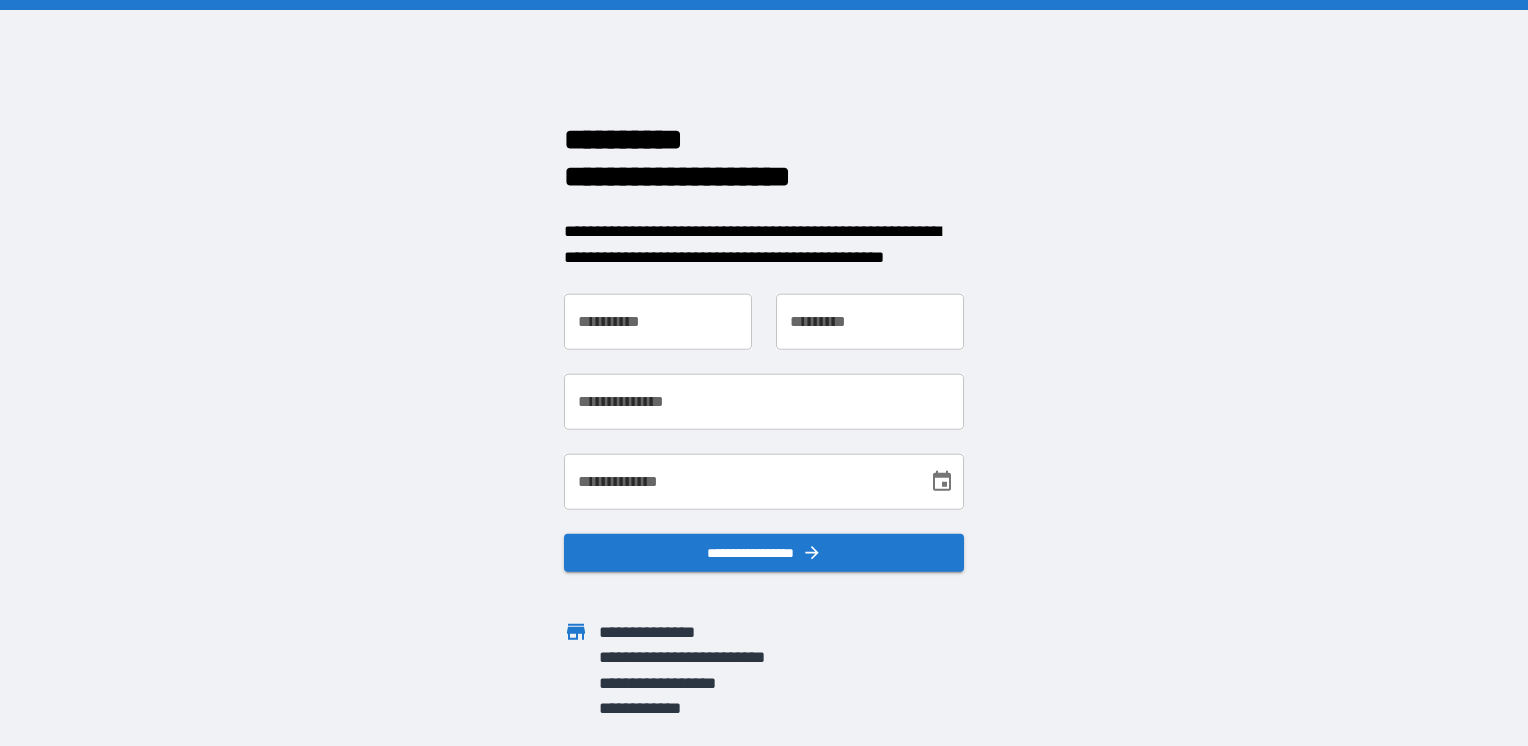 scroll, scrollTop: 0, scrollLeft: 0, axis: both 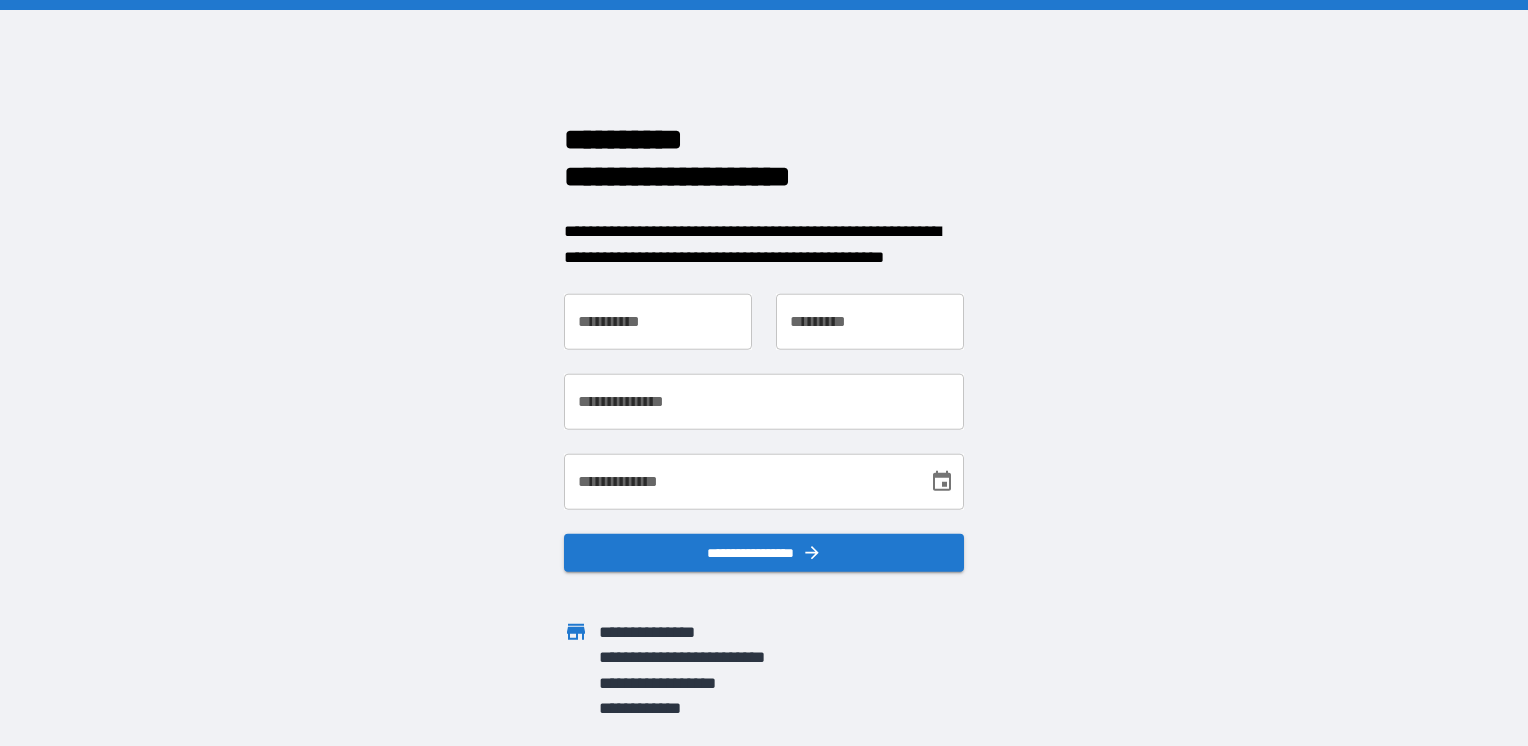 click on "**********" at bounding box center [658, 322] 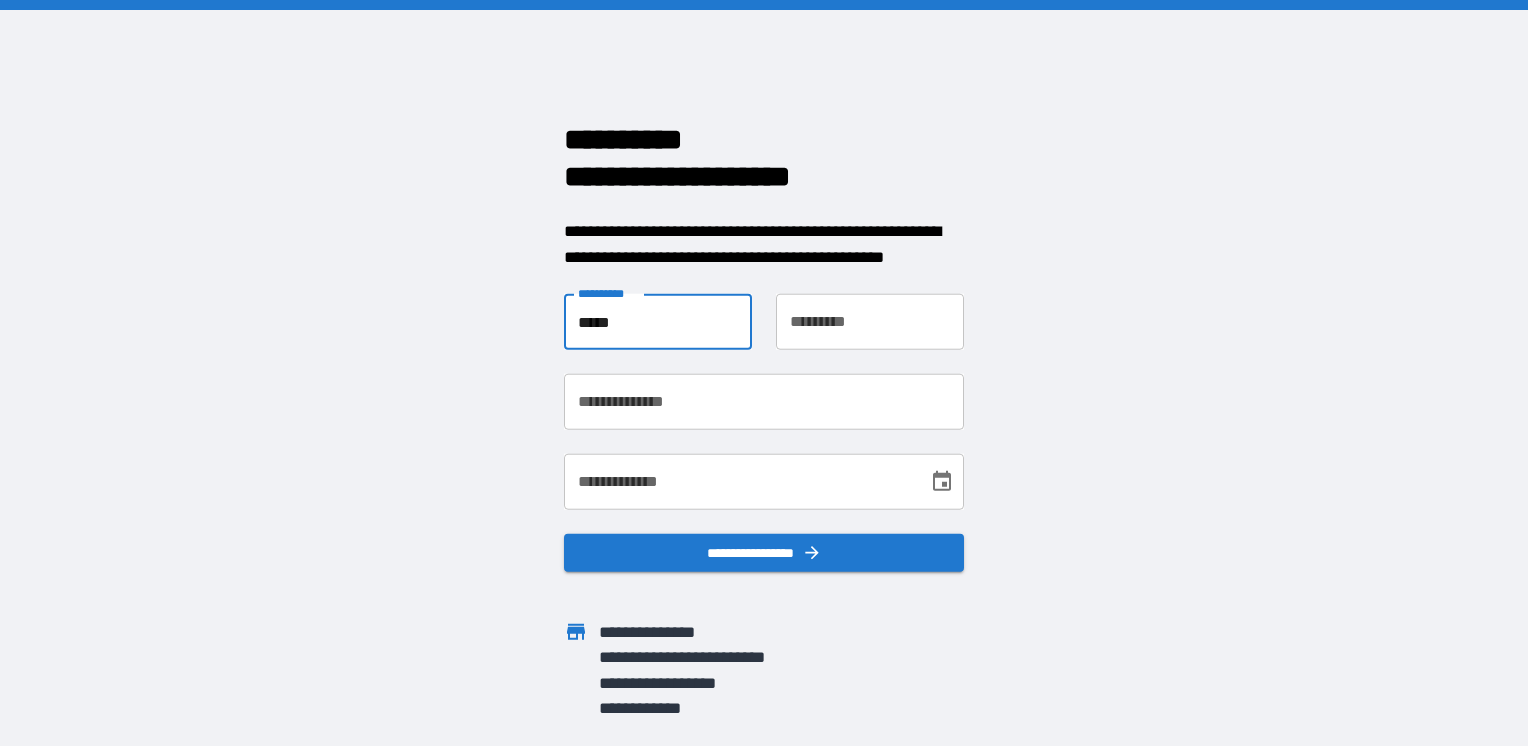 type on "*****" 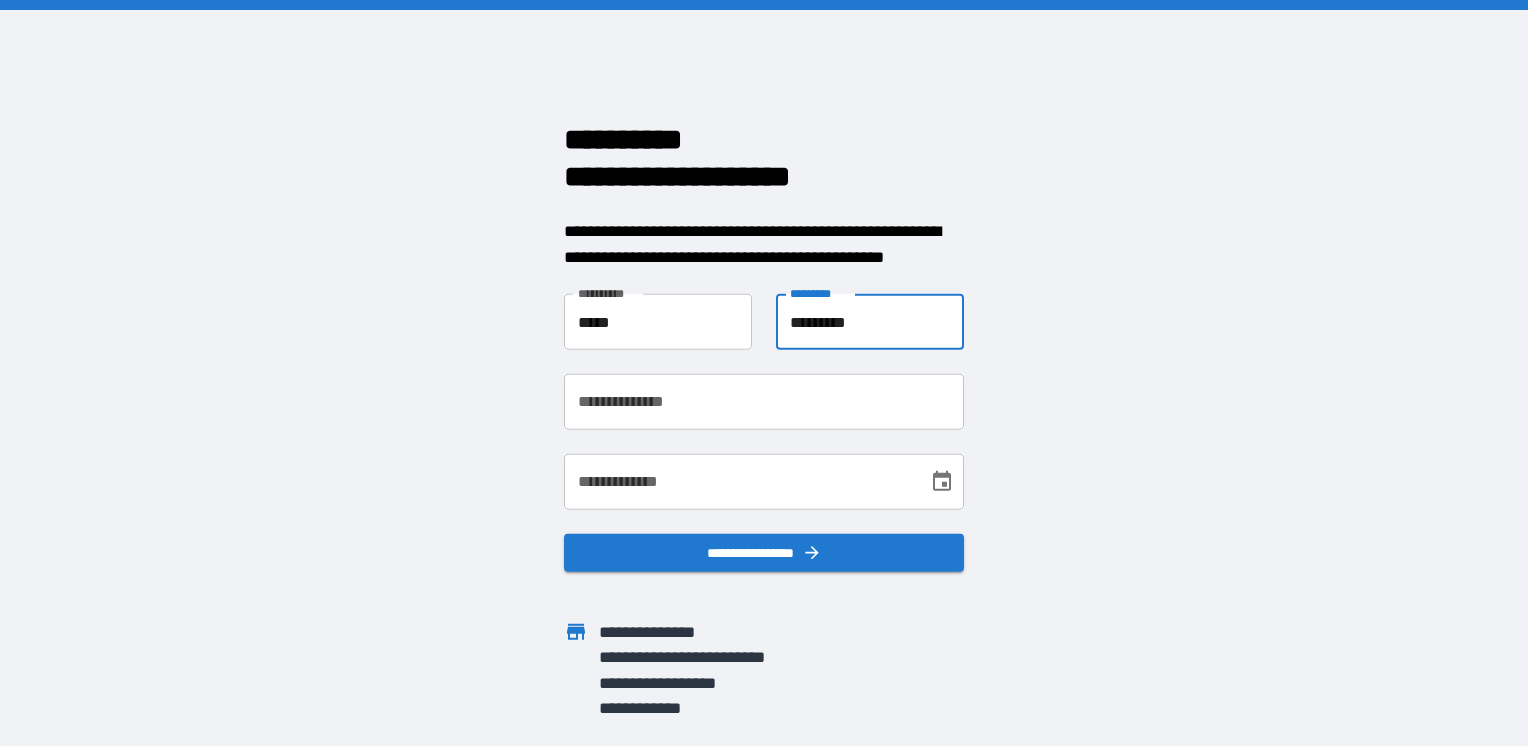 type on "*********" 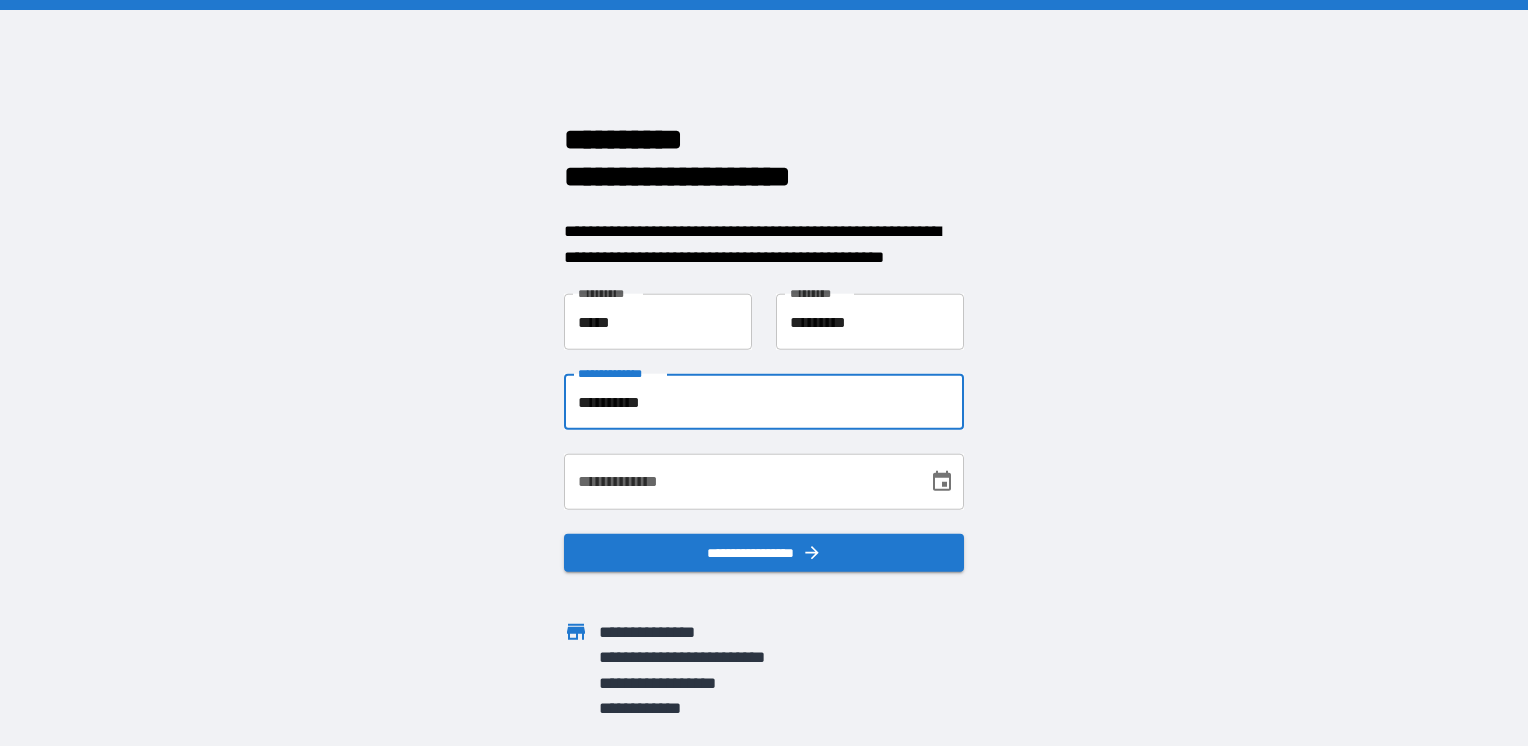 type on "**********" 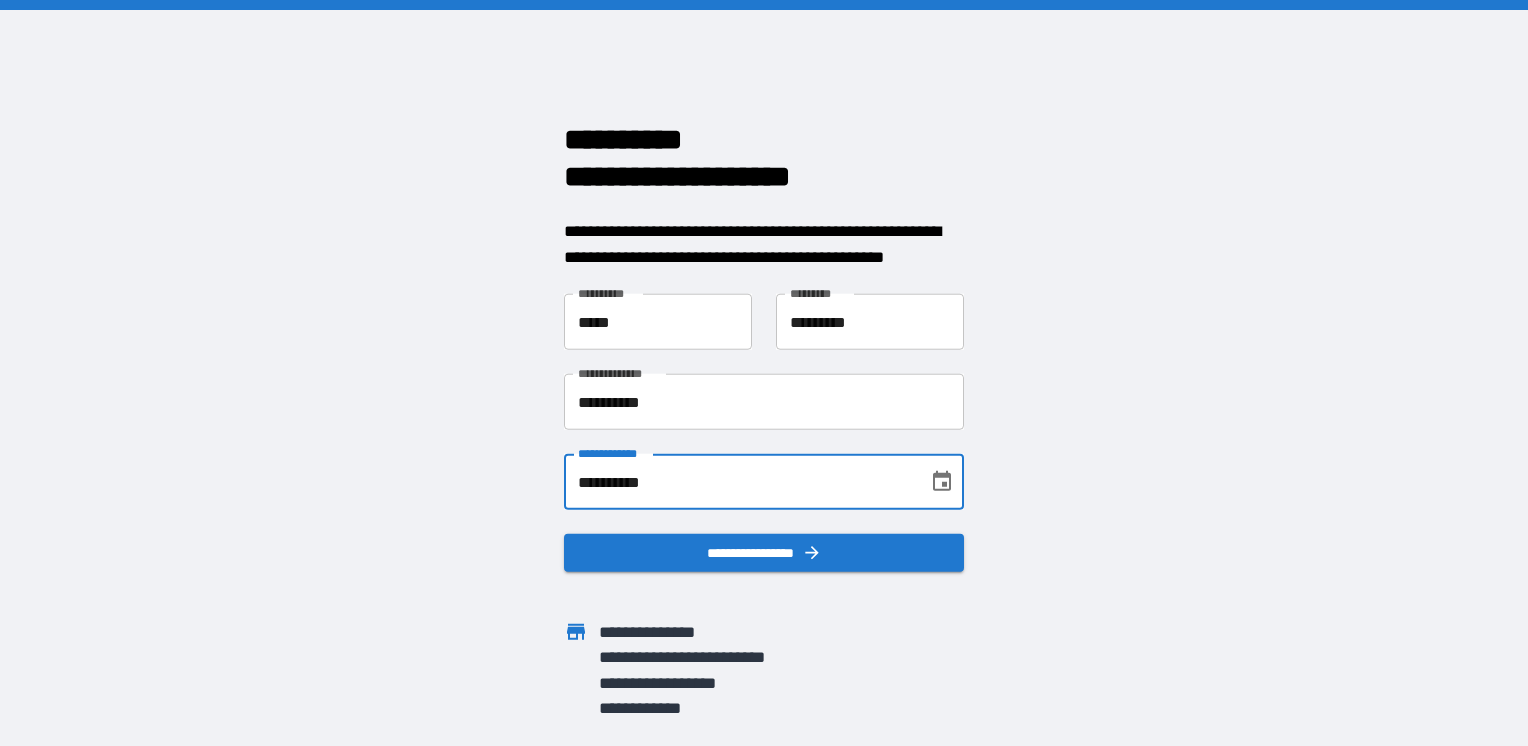 type on "**********" 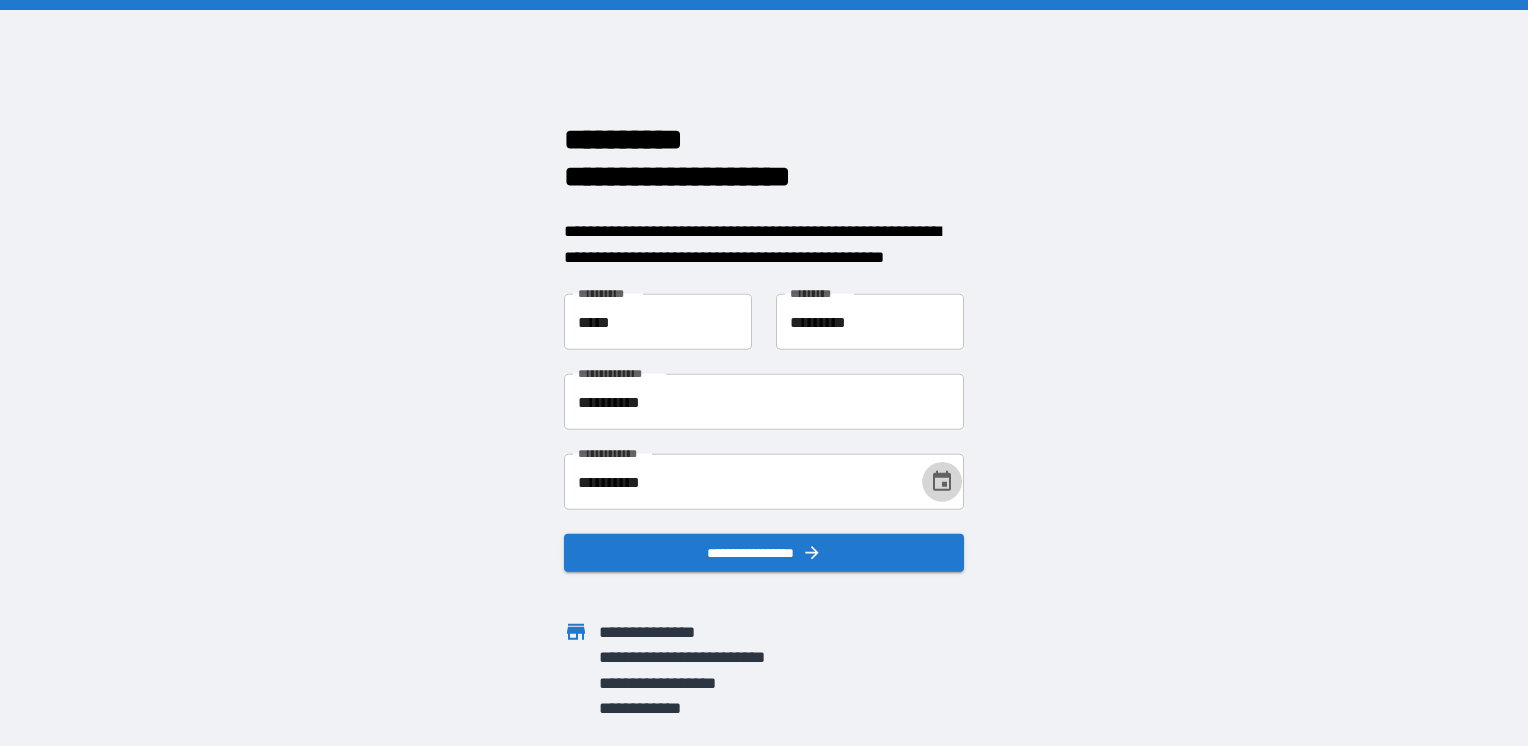 type 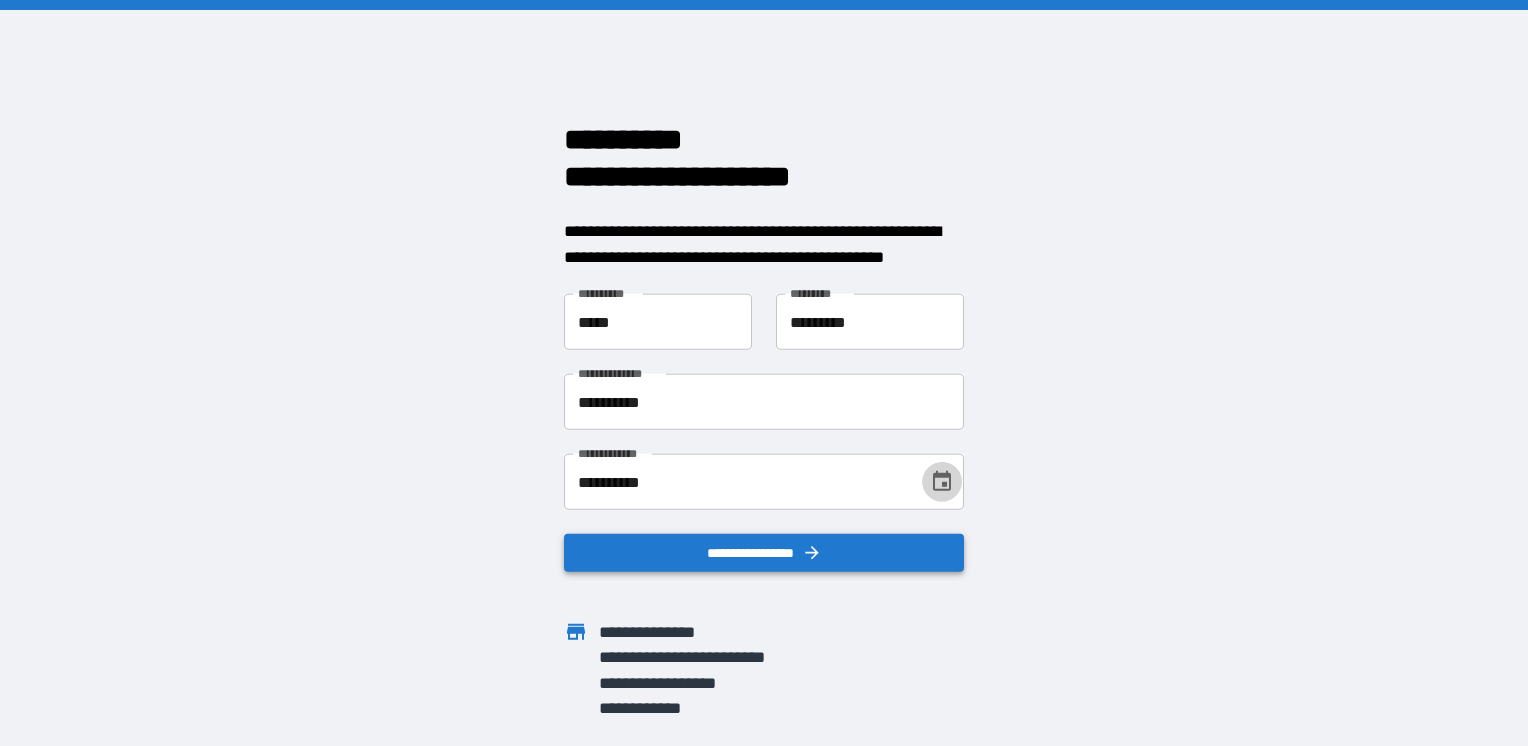 click on "**********" at bounding box center (764, 553) 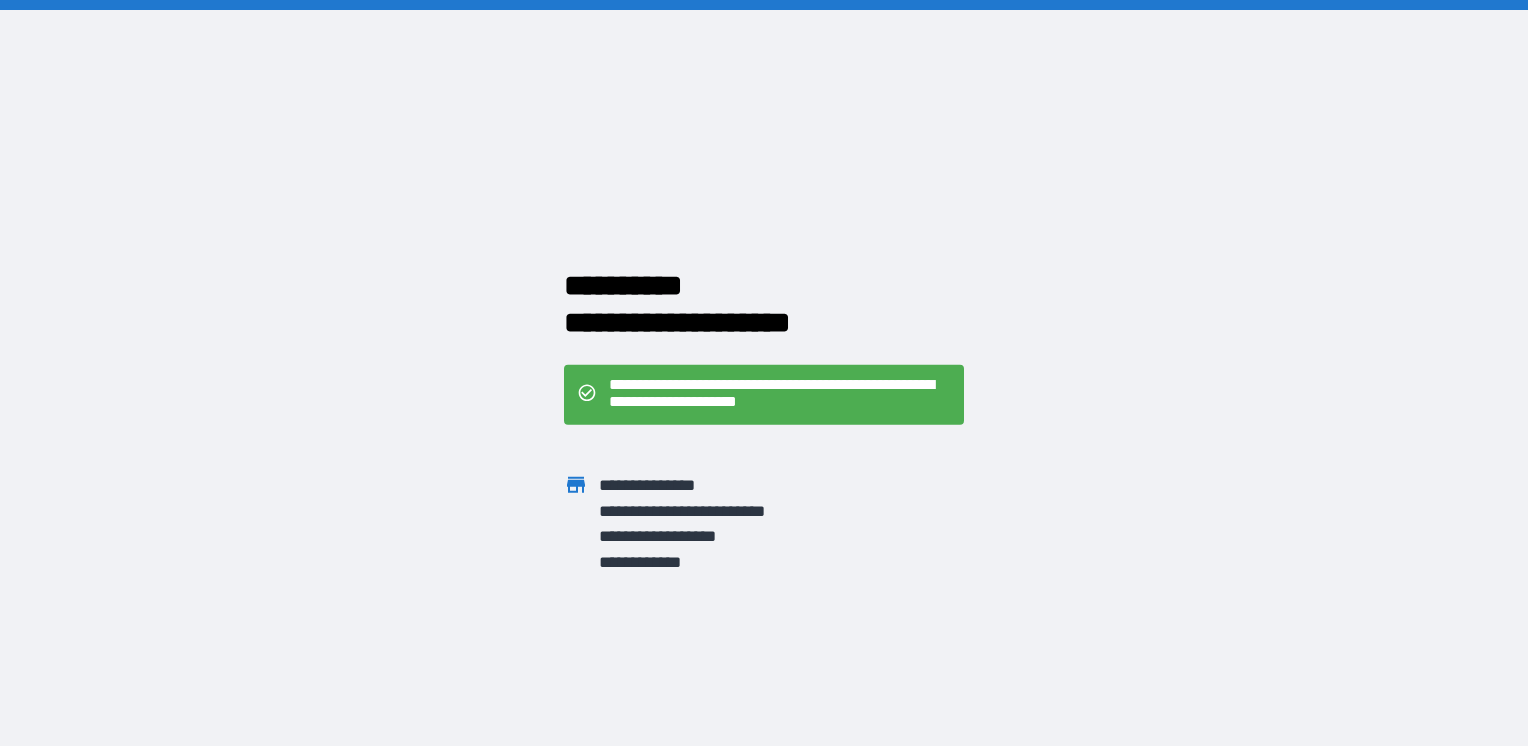 click on "**********" at bounding box center [780, 395] 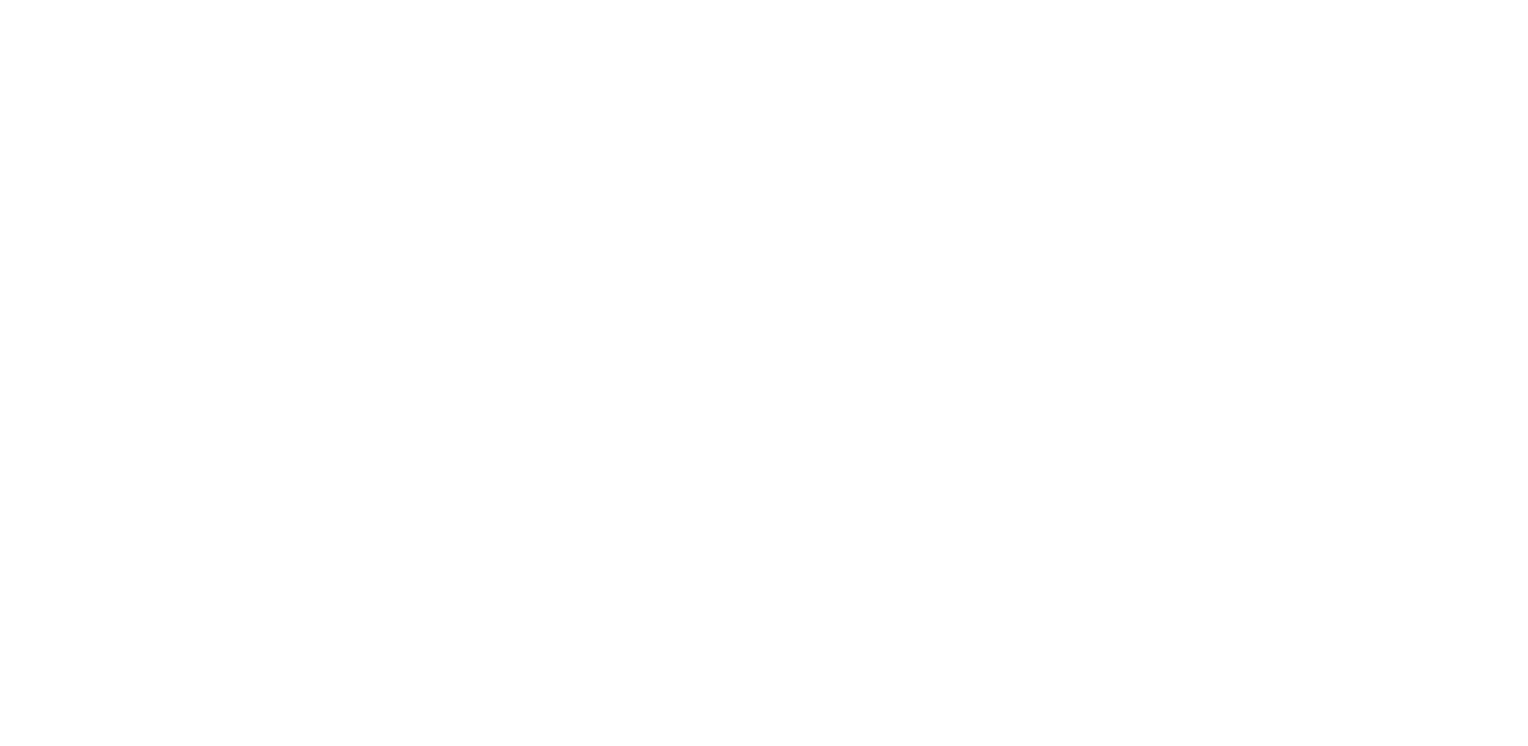 scroll, scrollTop: 0, scrollLeft: 0, axis: both 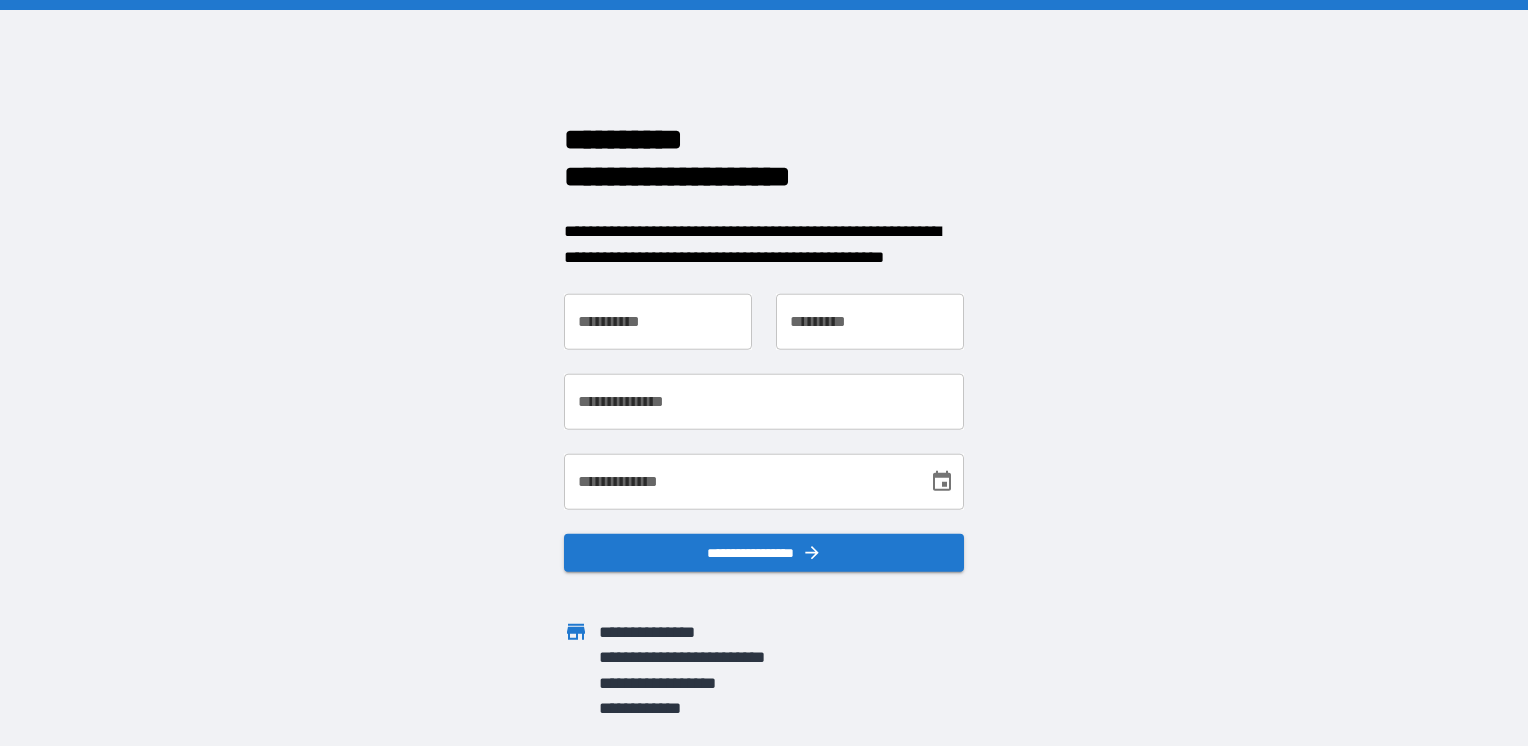 click on "**********" at bounding box center [658, 322] 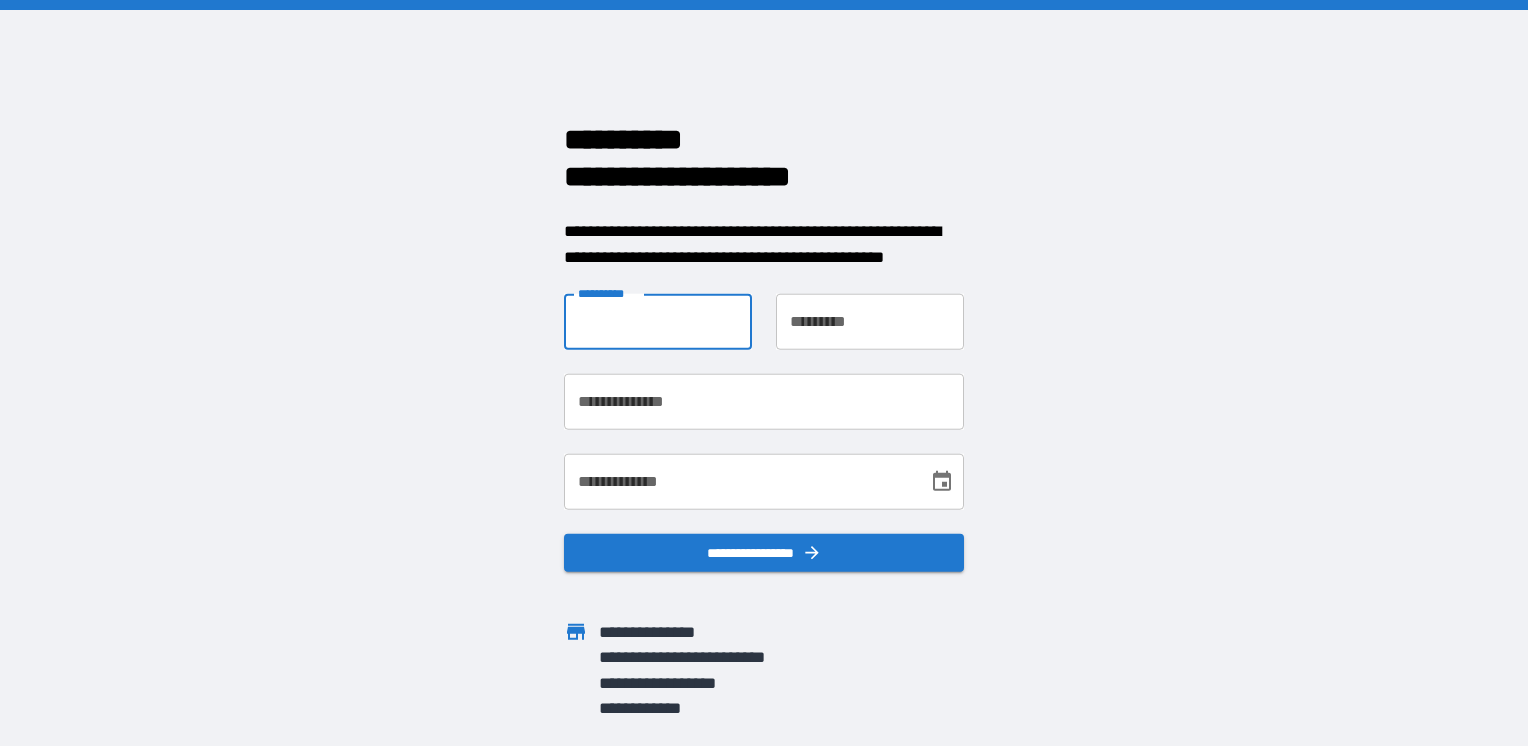 type on "*****" 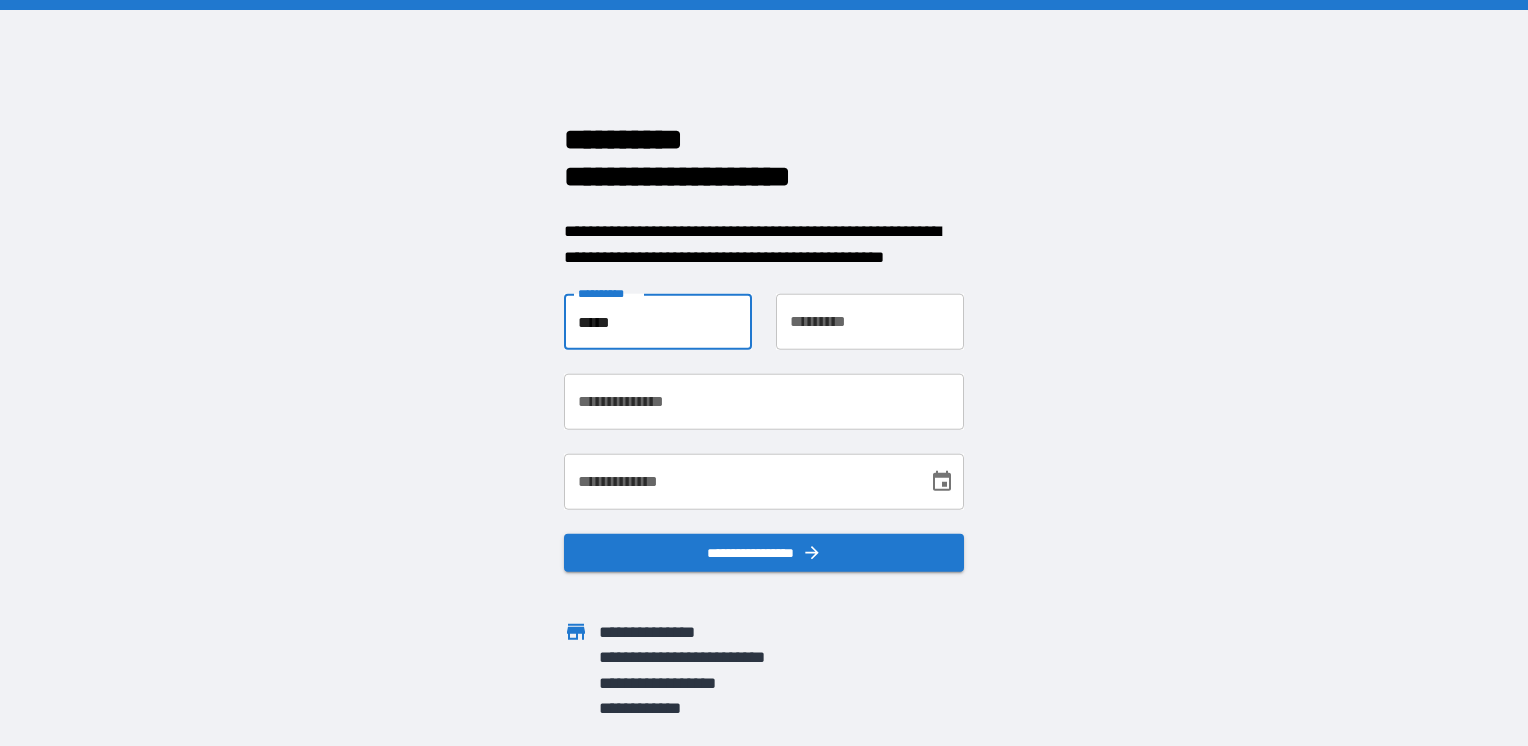 type on "*********" 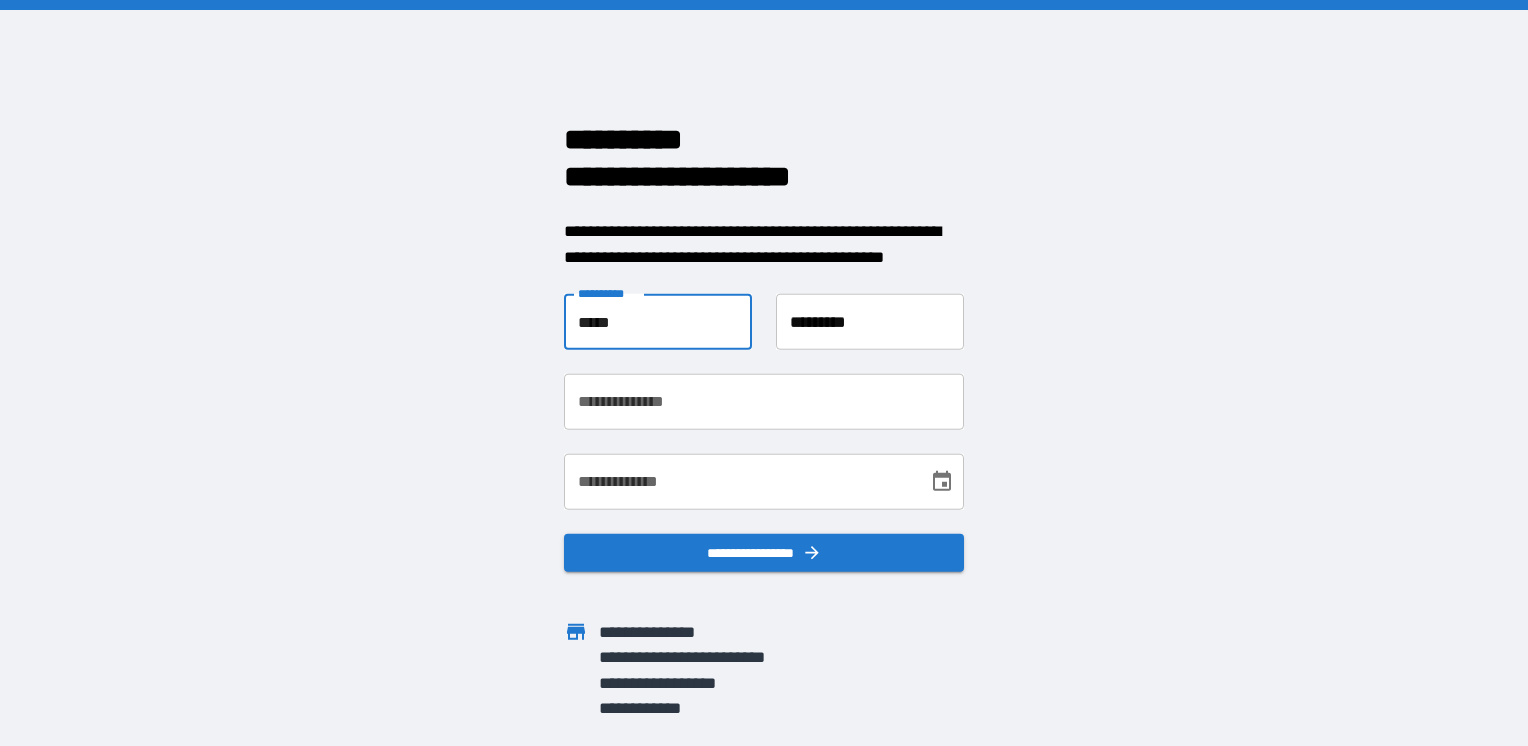 type on "**********" 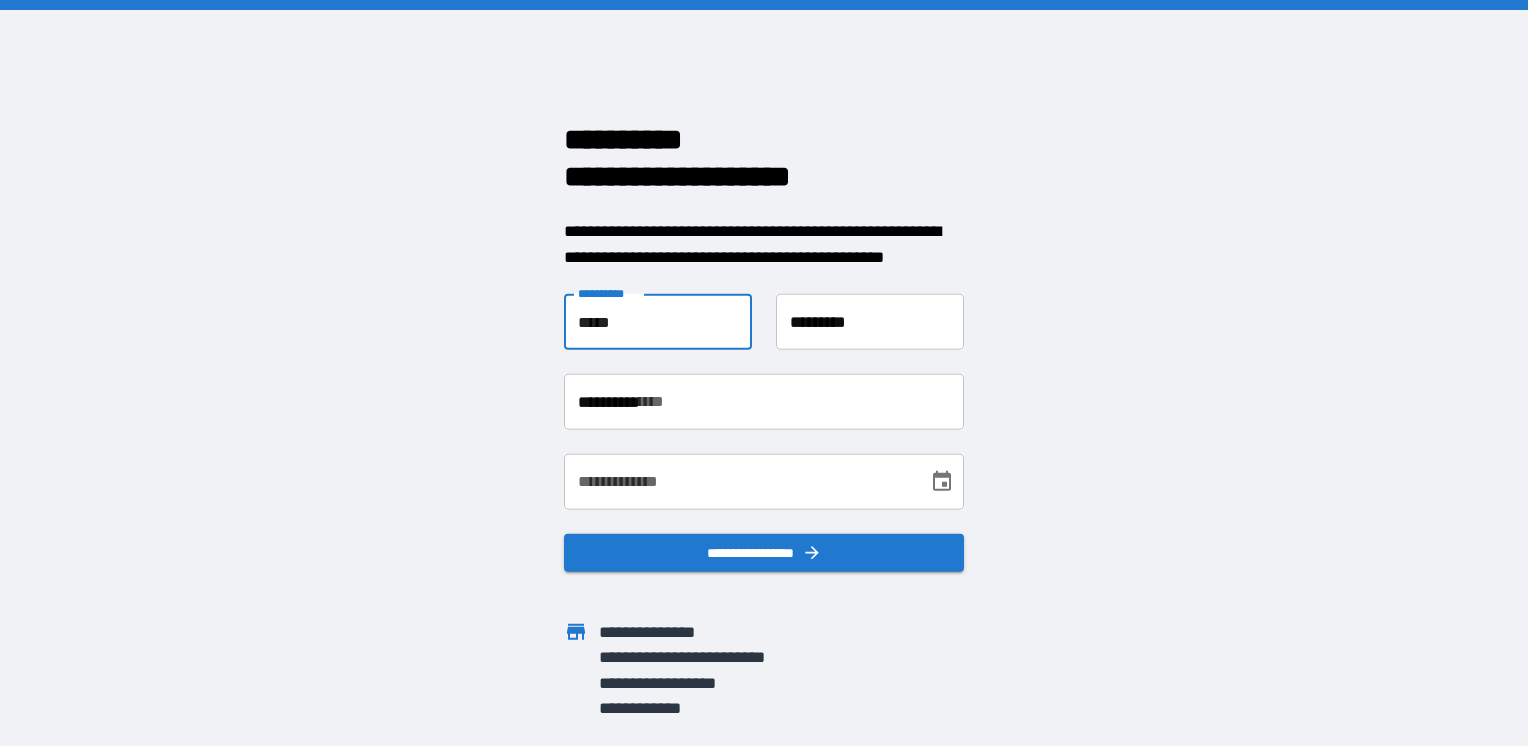 type on "**********" 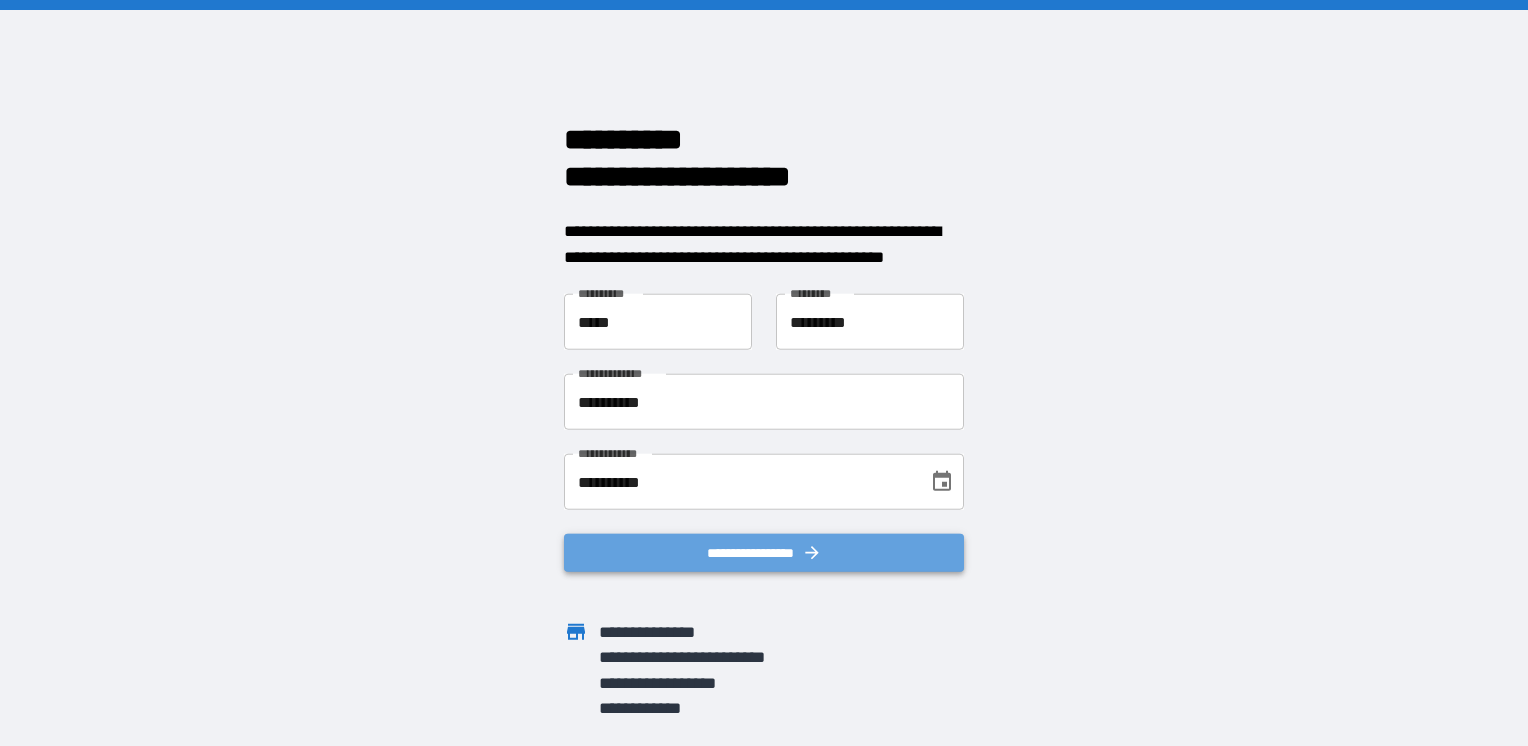 click on "**********" at bounding box center [764, 553] 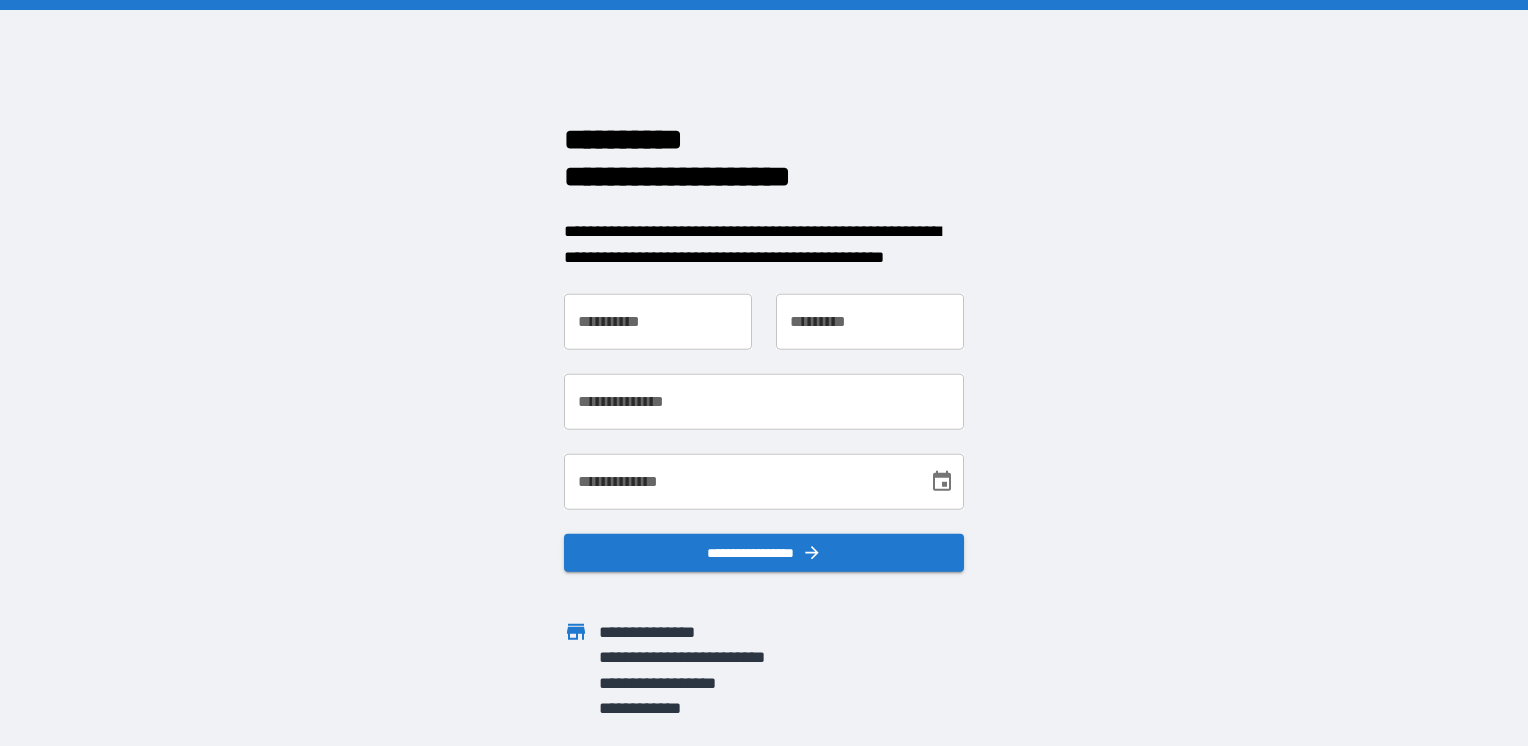 scroll, scrollTop: 0, scrollLeft: 0, axis: both 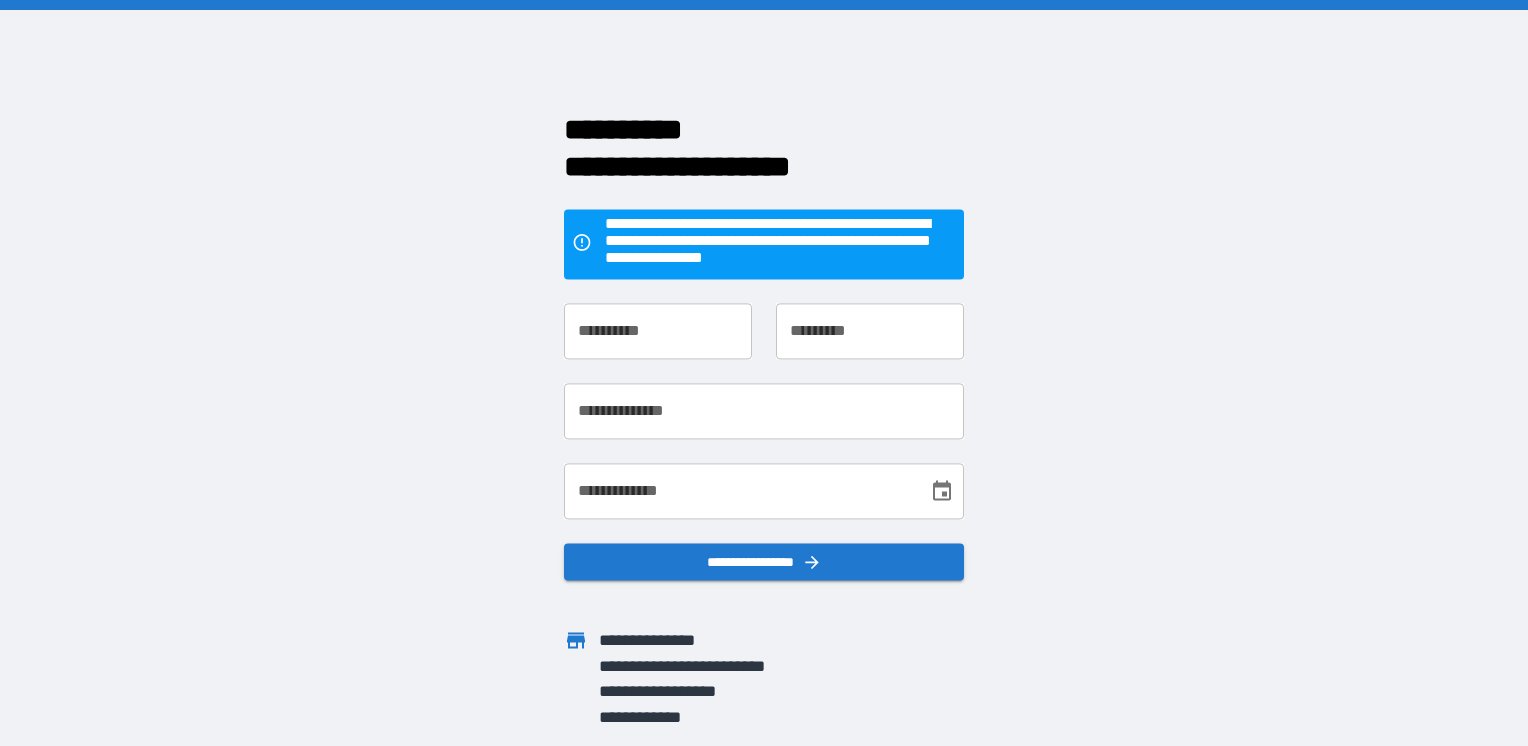 click on "**********" at bounding box center (658, 331) 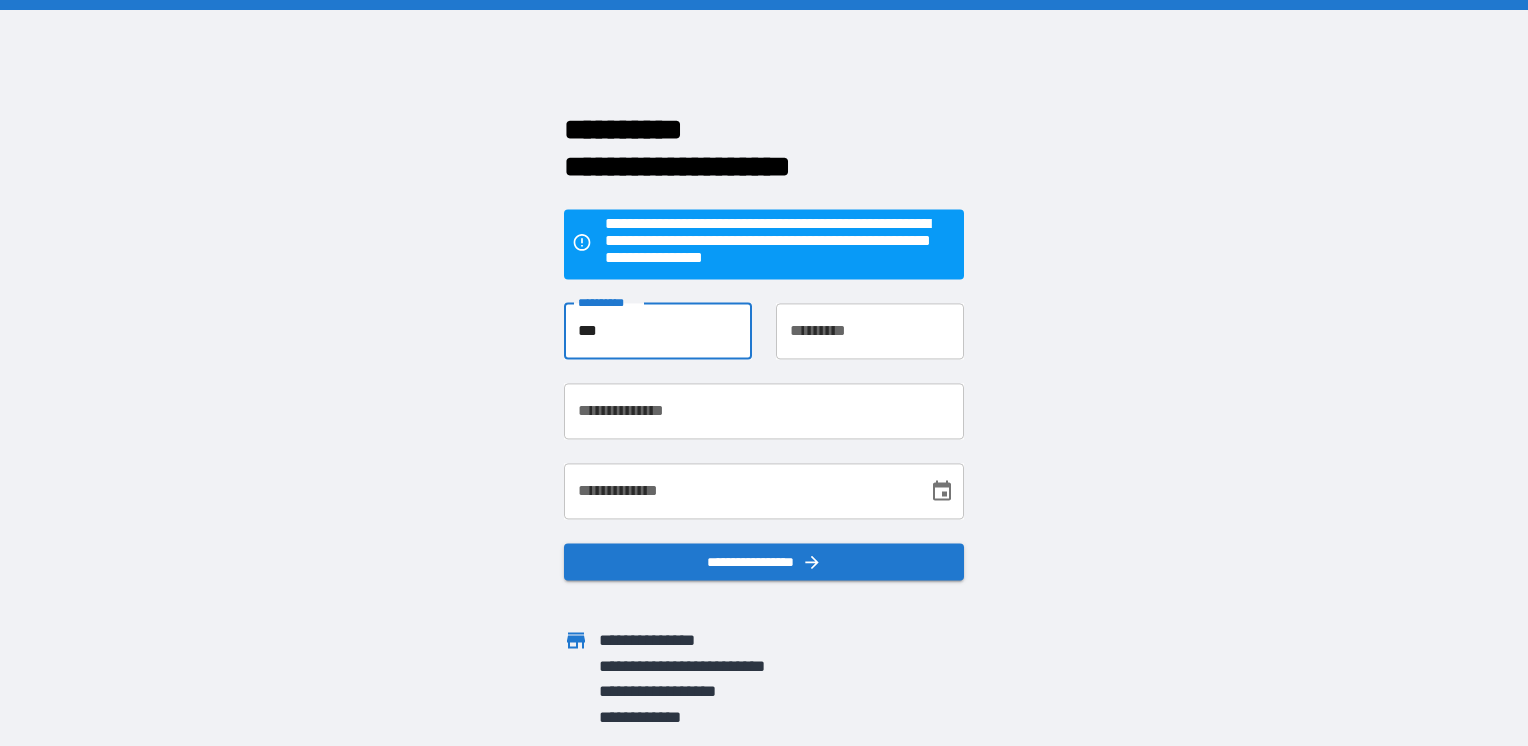 type on "*****" 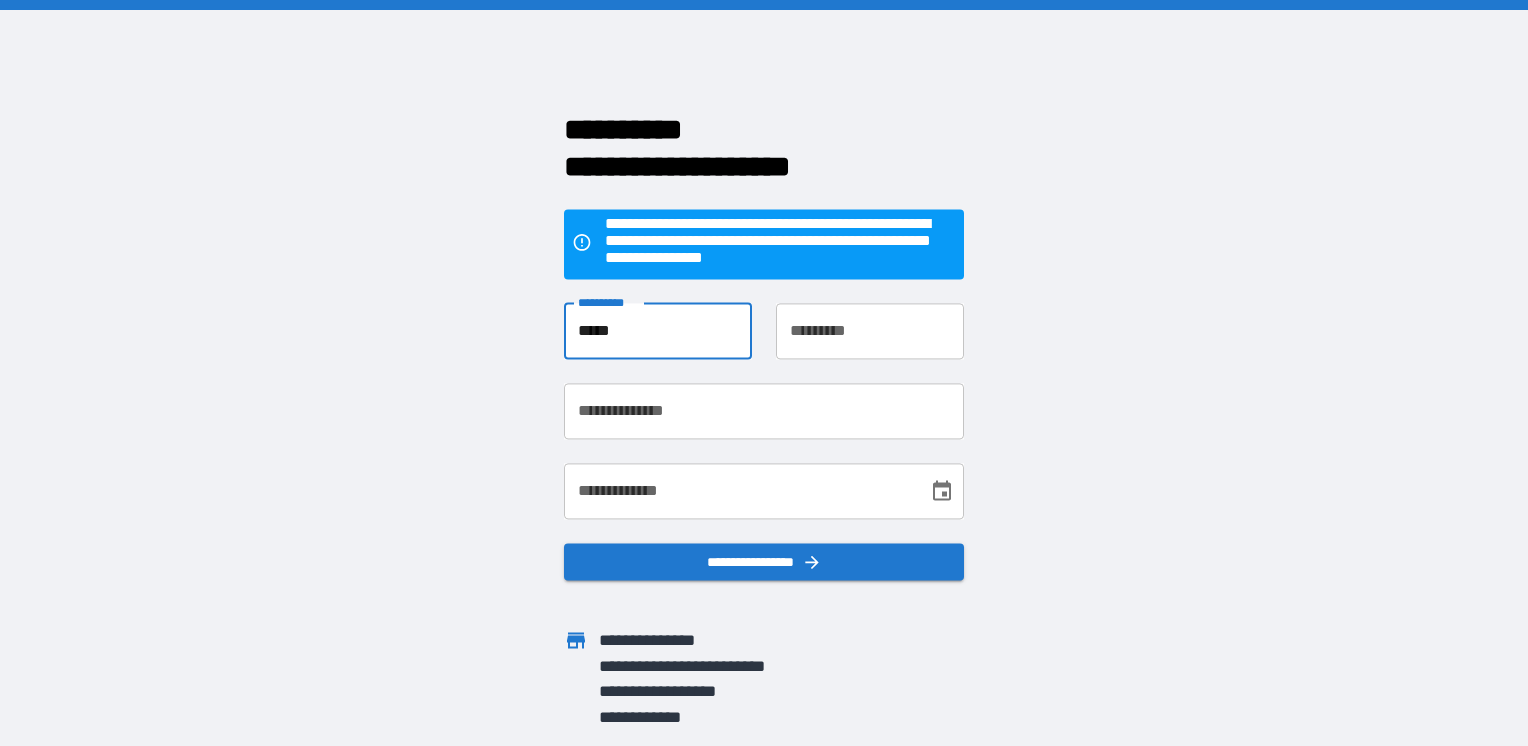 type on "*********" 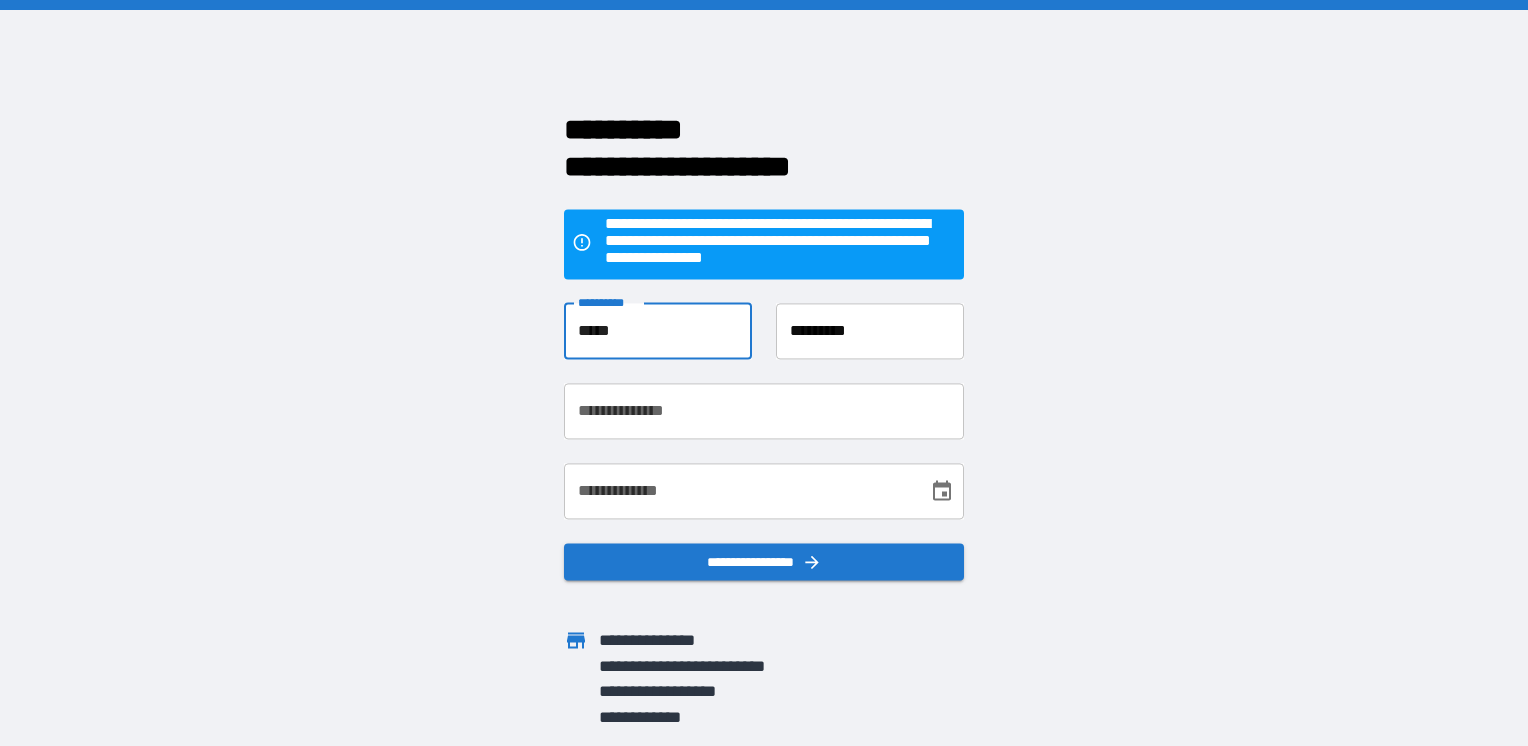 type on "**********" 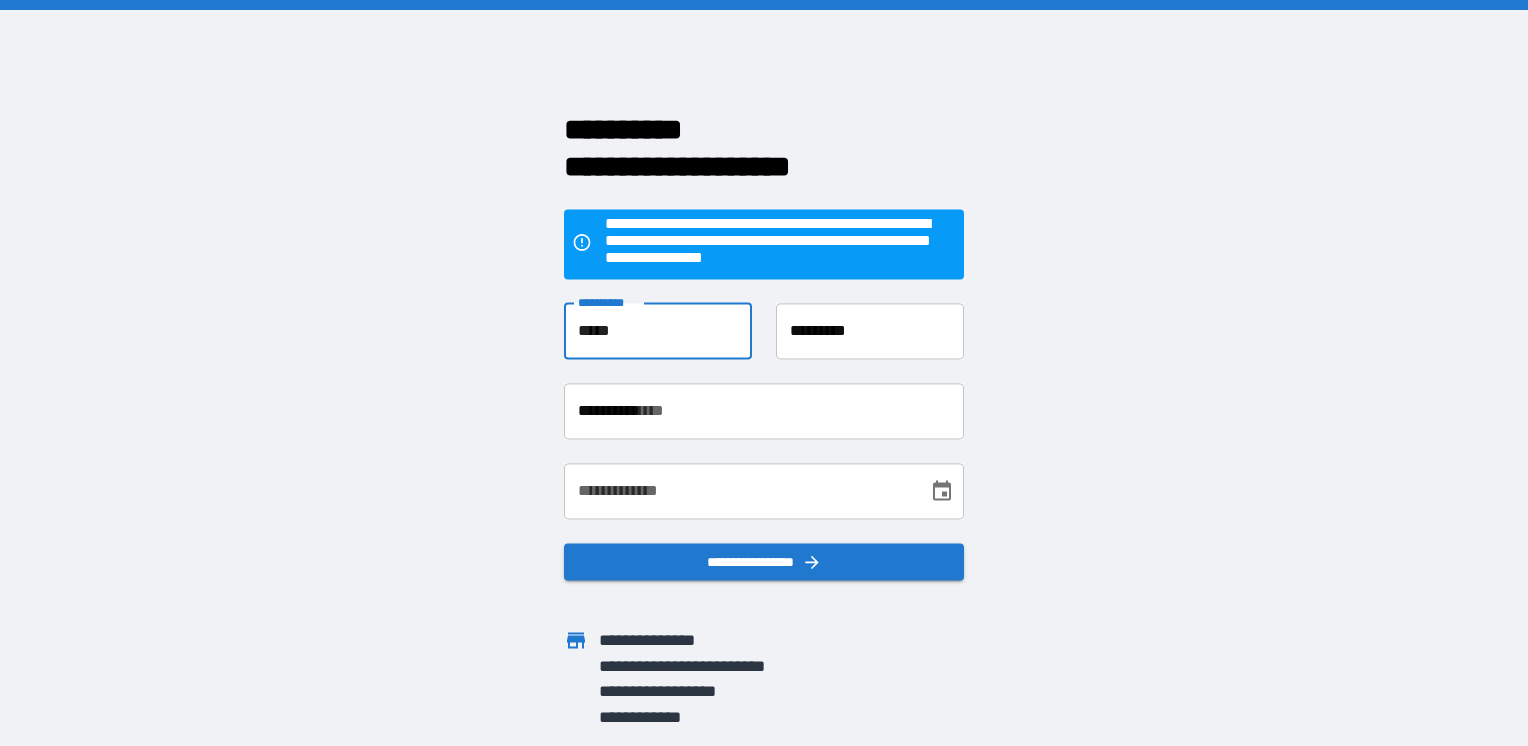 type on "**********" 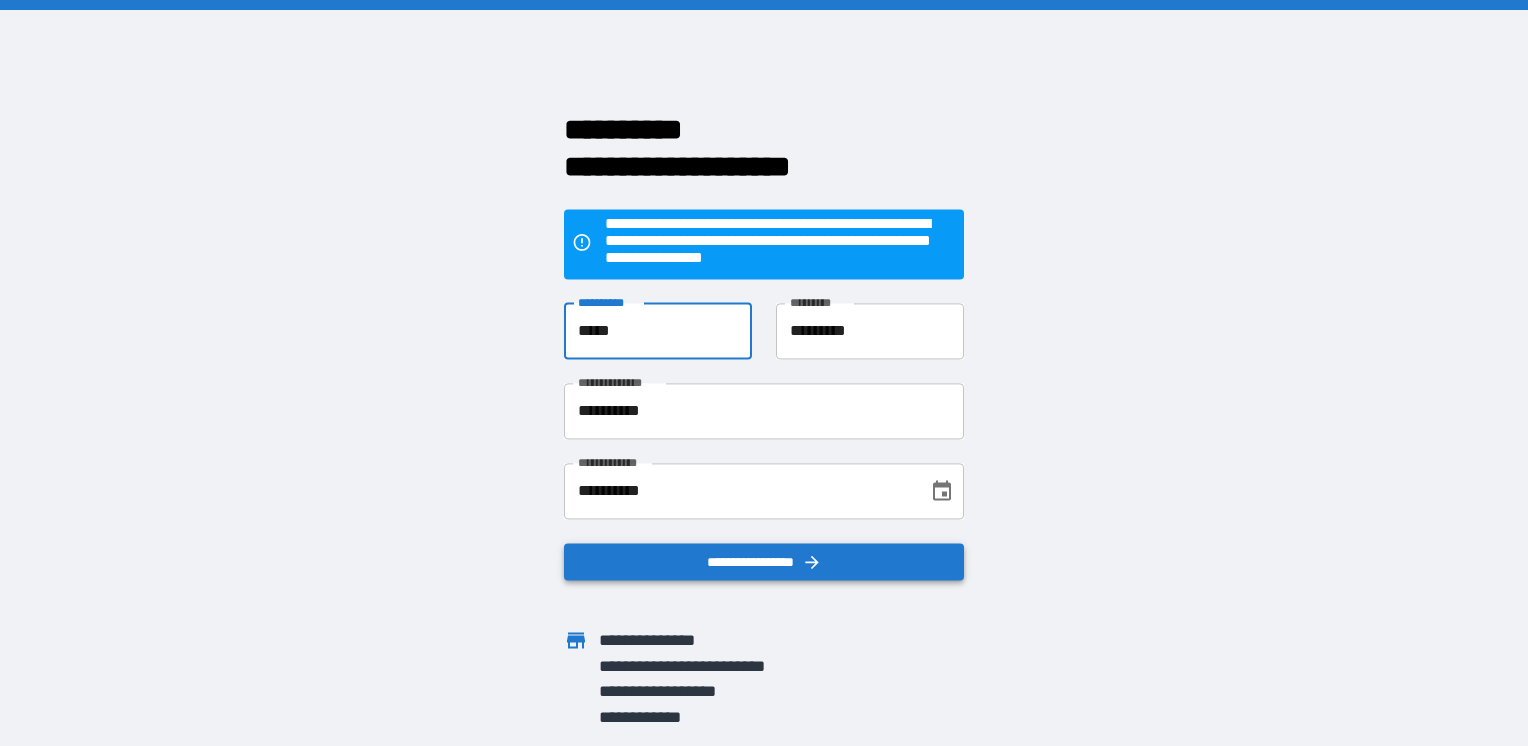 click on "**********" at bounding box center (764, 562) 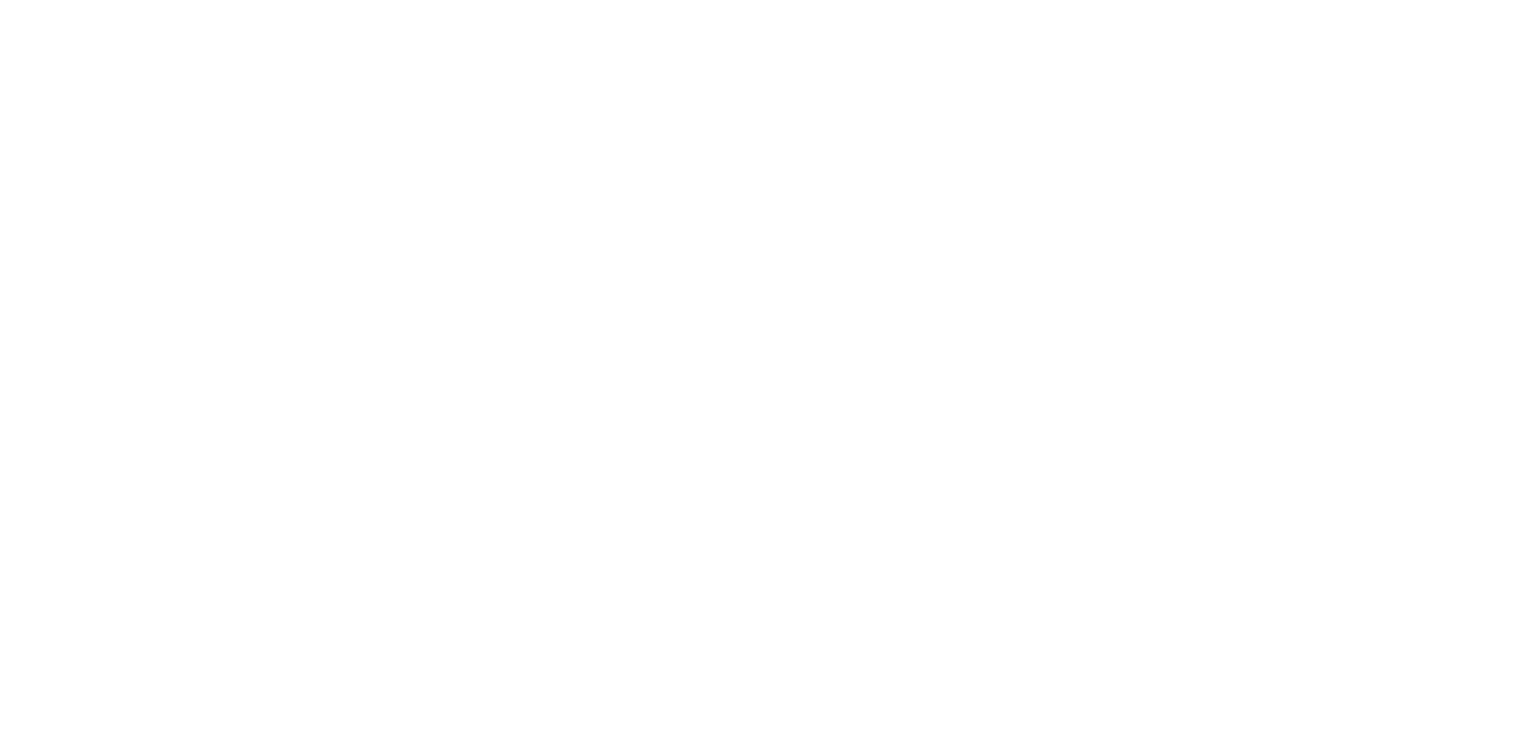 scroll, scrollTop: 0, scrollLeft: 0, axis: both 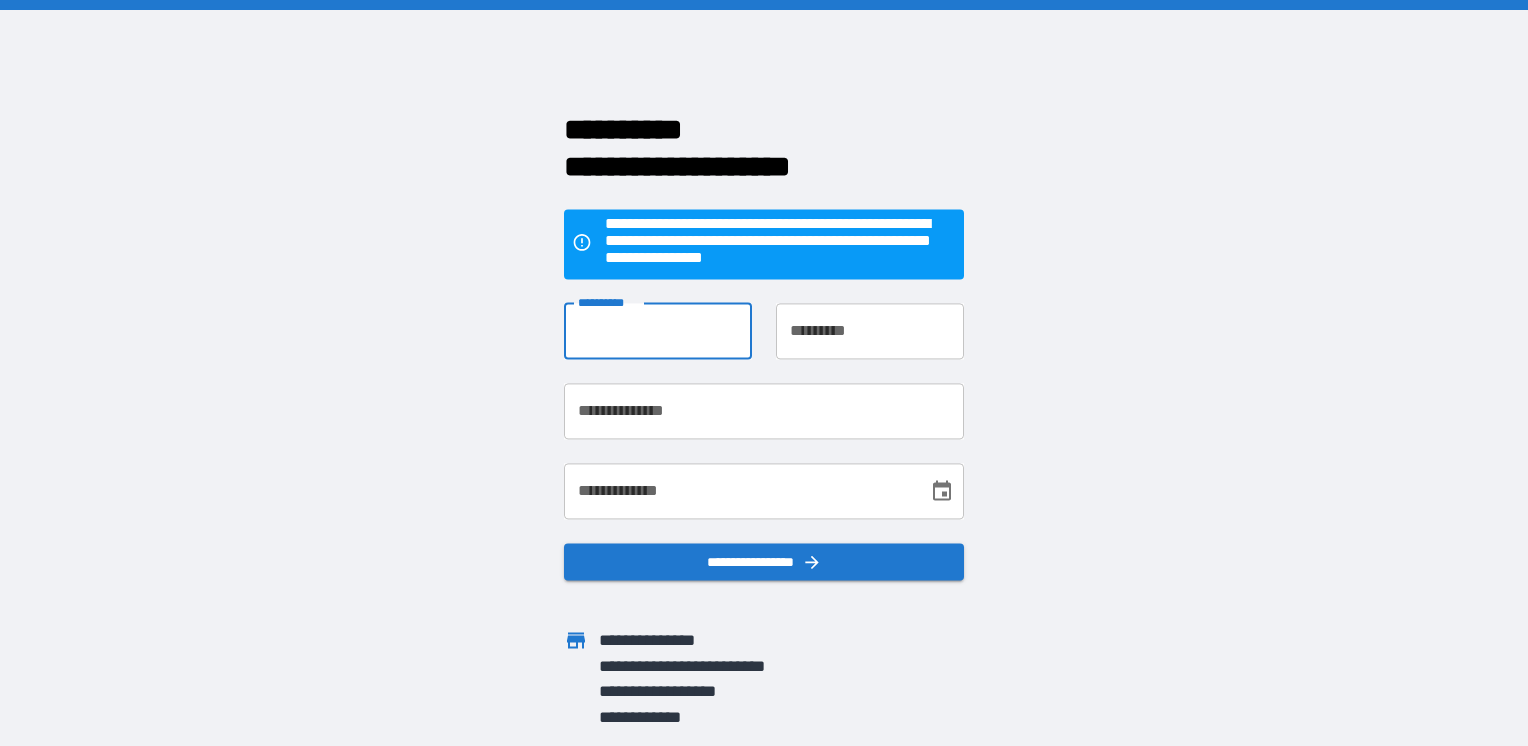 click on "**********" at bounding box center [658, 331] 